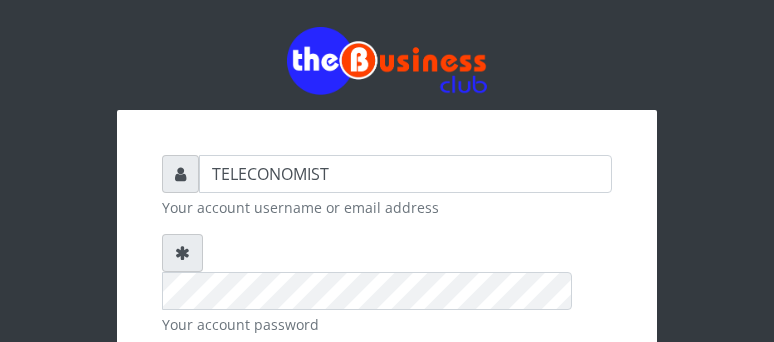 scroll, scrollTop: 0, scrollLeft: 0, axis: both 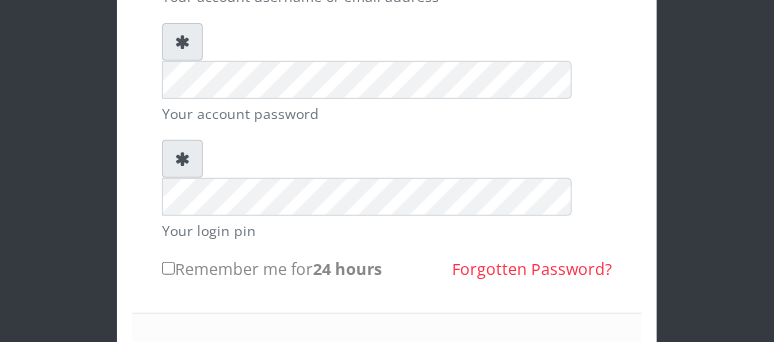 click on "Remember me for  24 hours" at bounding box center (168, 268) 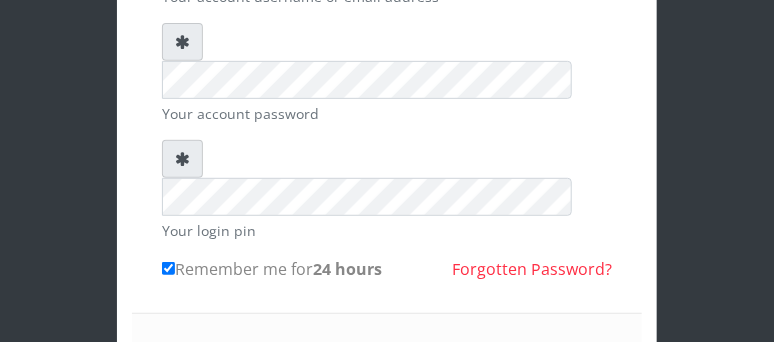 click on "Sign in" at bounding box center (387, 369) 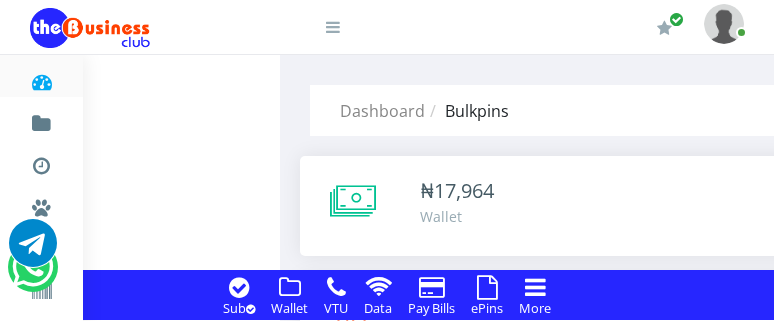 scroll, scrollTop: 0, scrollLeft: 0, axis: both 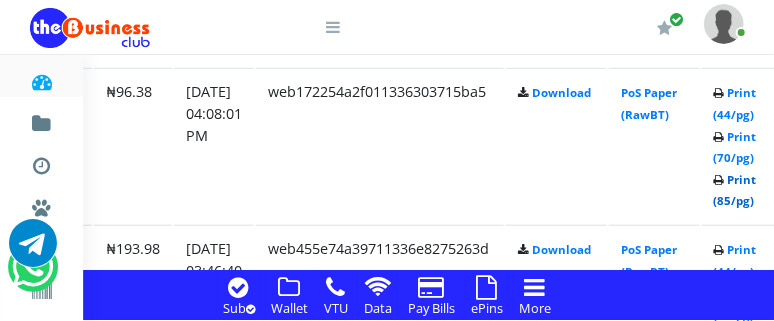 click on "Print (85/pg)" at bounding box center (735, 190) 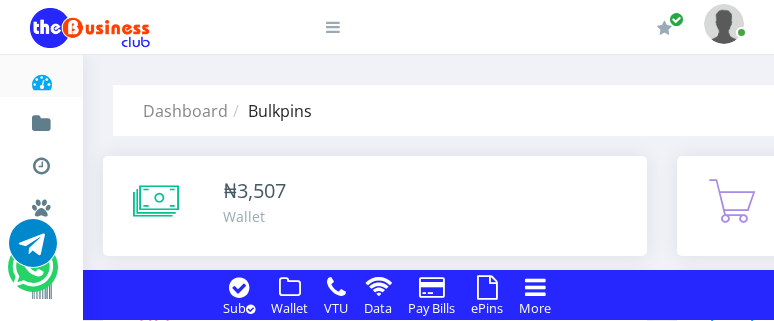 scroll, scrollTop: 0, scrollLeft: 0, axis: both 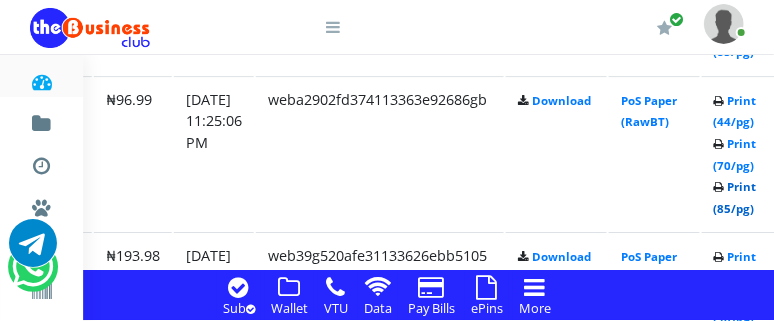 click on "Print (85/pg)" at bounding box center [735, 197] 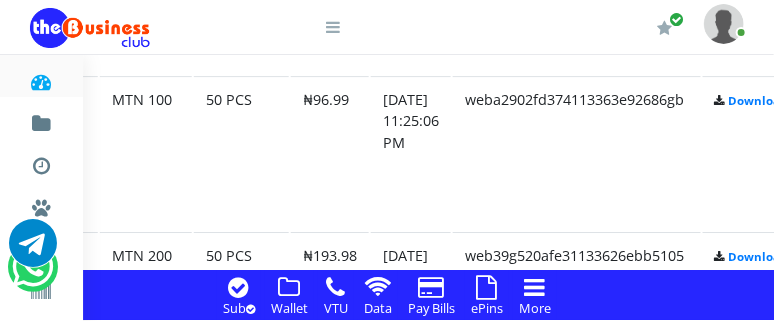 scroll, scrollTop: 3590, scrollLeft: 289, axis: both 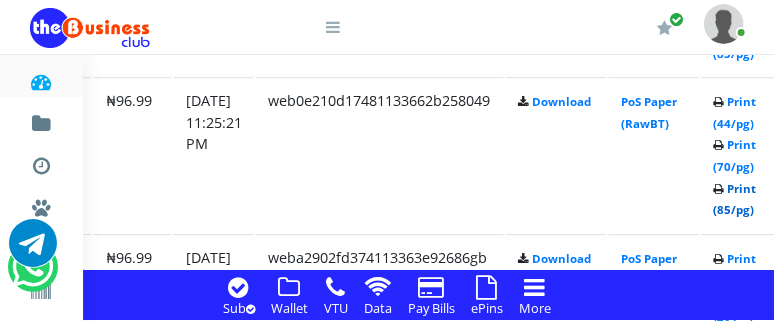 click on "Print (85/pg)" at bounding box center [735, 199] 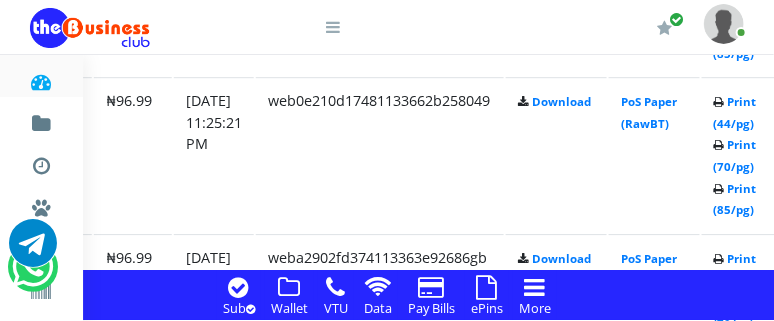 scroll, scrollTop: 3432, scrollLeft: 289, axis: both 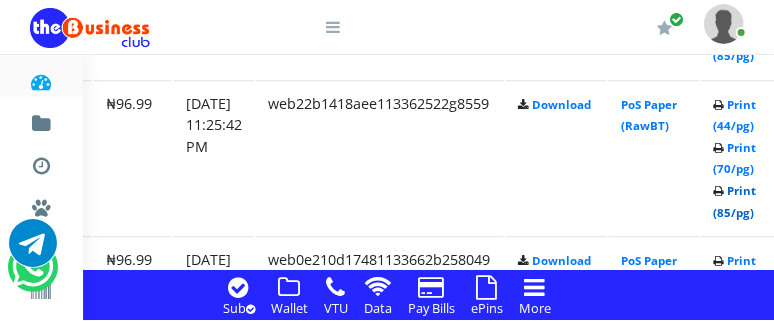 click on "Print (85/pg)" at bounding box center [735, 201] 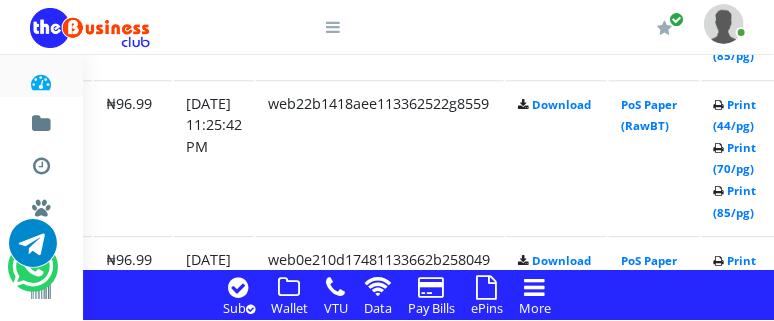 scroll, scrollTop: 3274, scrollLeft: 289, axis: both 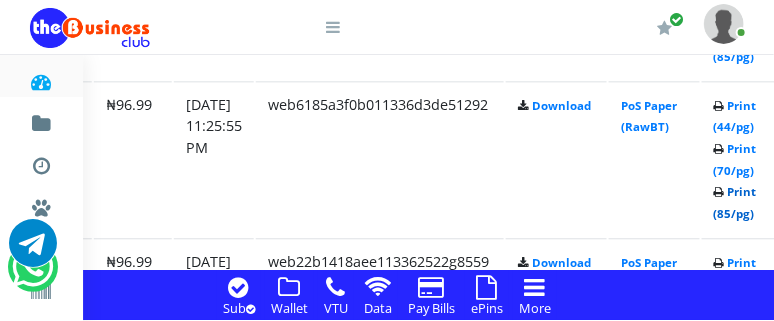 click on "Print (85/pg)" at bounding box center [735, 202] 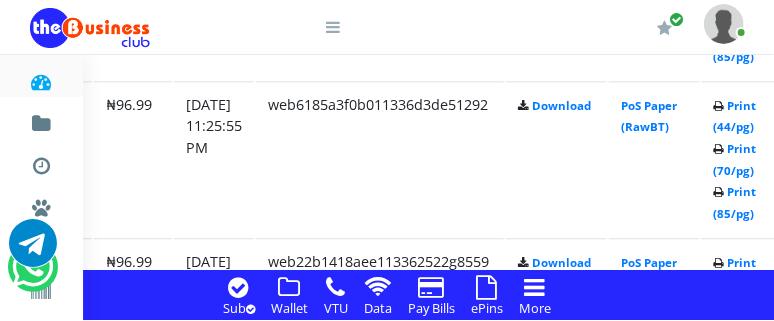 scroll, scrollTop: 3115, scrollLeft: 289, axis: both 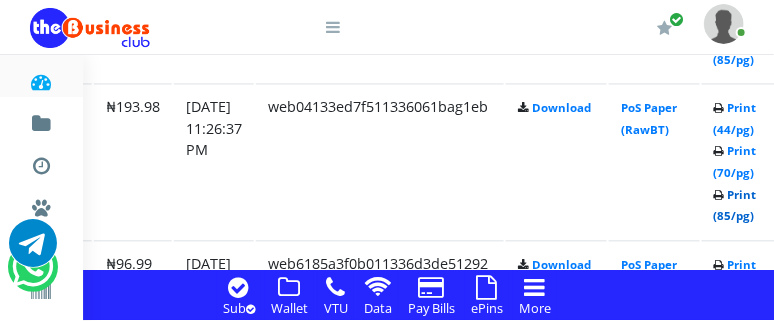 click on "Print (85/pg)" at bounding box center [735, 205] 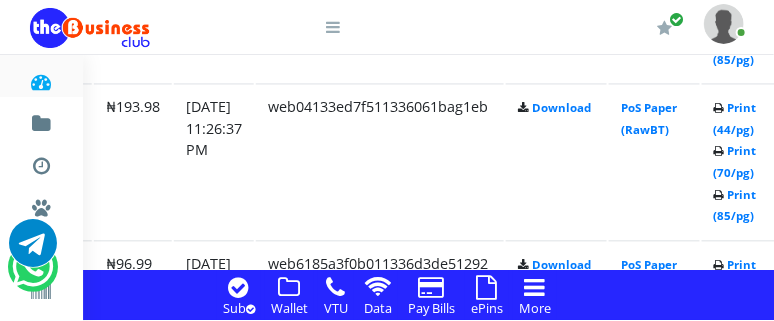 scroll, scrollTop: 2957, scrollLeft: 289, axis: both 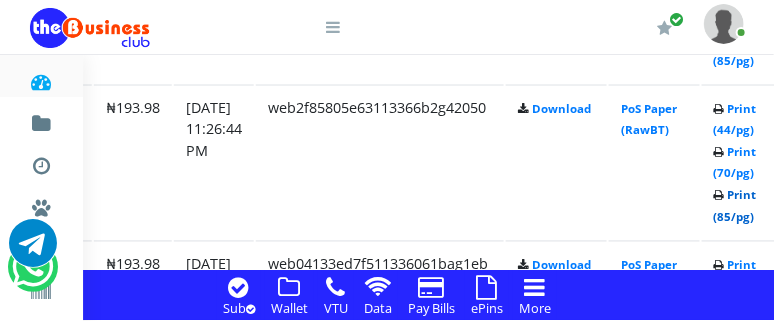 click on "Print (85/pg)" at bounding box center (735, 206) 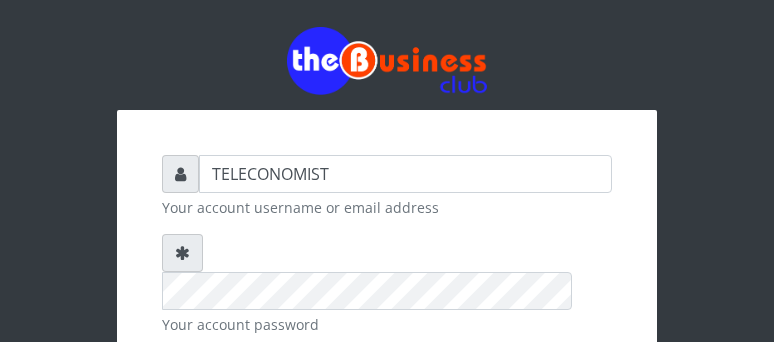 scroll, scrollTop: 0, scrollLeft: 0, axis: both 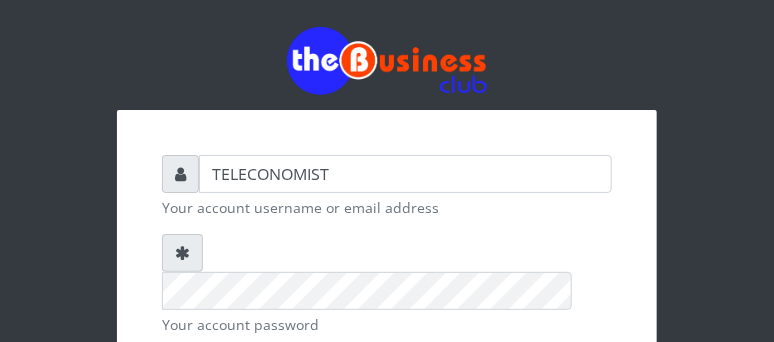 click on "TELECONOMIST
Your account username or email address
Your account password
Your login pin
Remember me for  24 hours
Sign in" at bounding box center (387, 373) 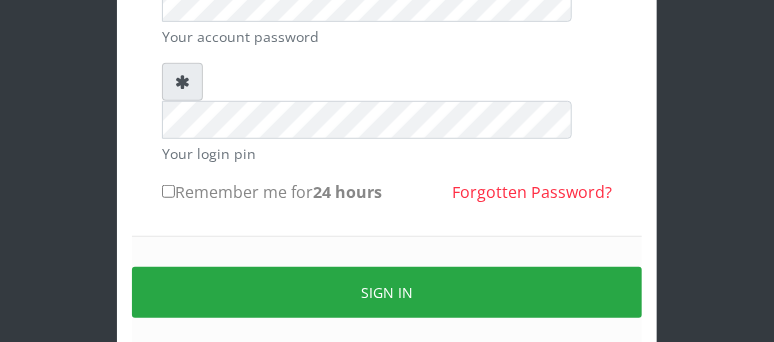 scroll, scrollTop: 307, scrollLeft: 0, axis: vertical 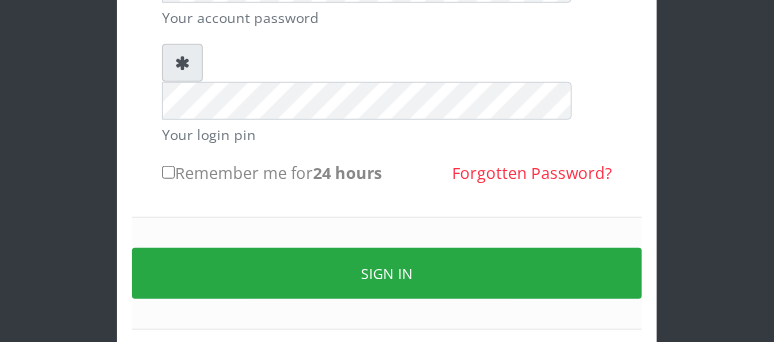 click on "Remember me for  24 hours" at bounding box center [168, 172] 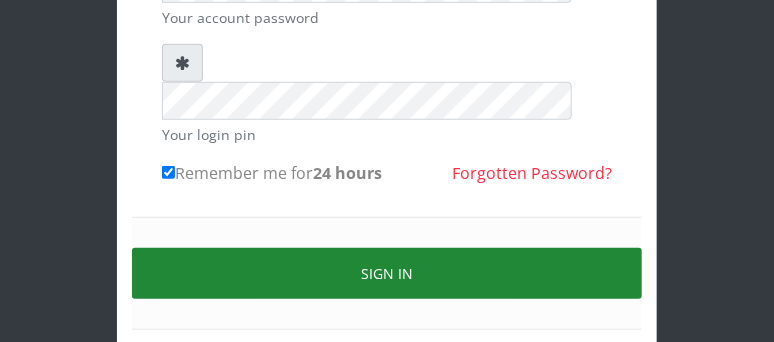 click on "Sign in" at bounding box center [387, 273] 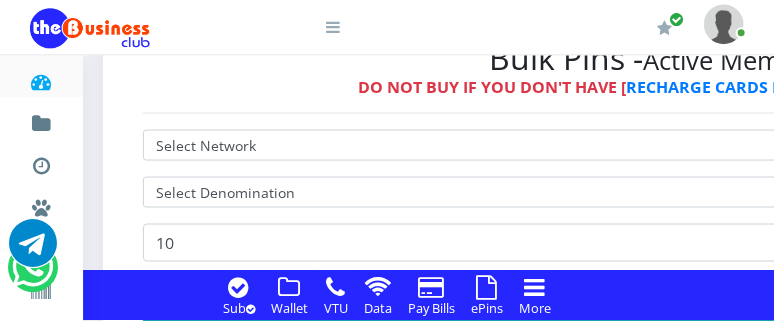 scroll, scrollTop: 721, scrollLeft: 0, axis: vertical 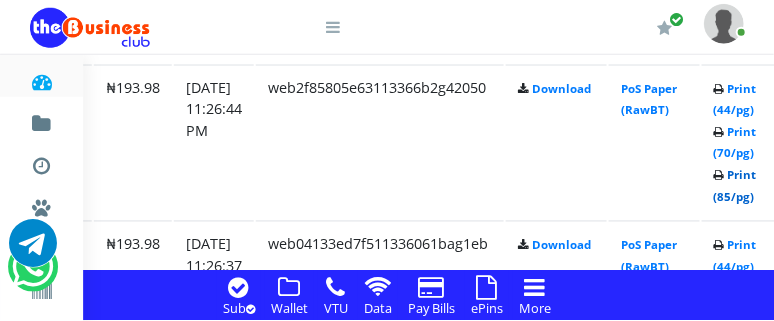 click on "Print (85/pg)" at bounding box center [735, 186] 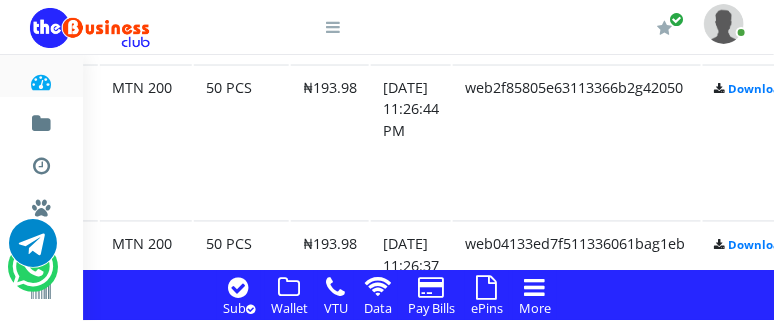 scroll, scrollTop: 2819, scrollLeft: 289, axis: both 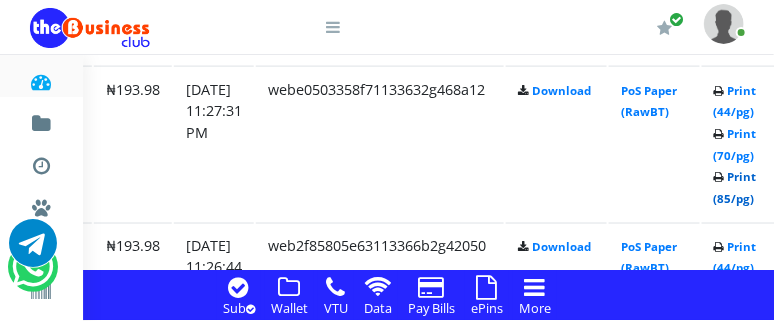 click on "Print (85/pg)" at bounding box center (735, 187) 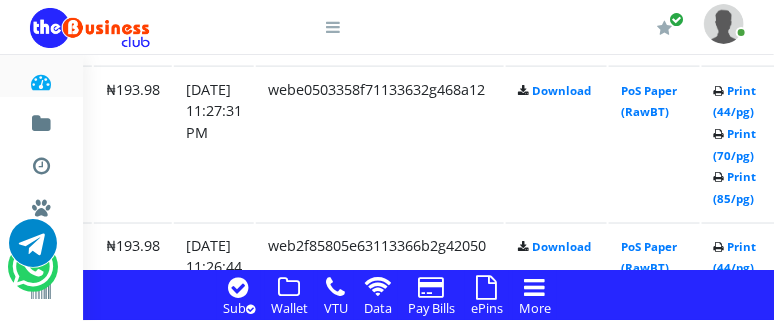 scroll, scrollTop: 2660, scrollLeft: 289, axis: both 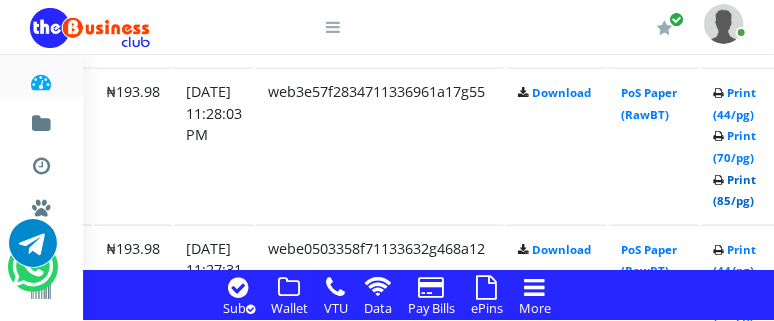 click on "Print (85/pg)" at bounding box center (735, 190) 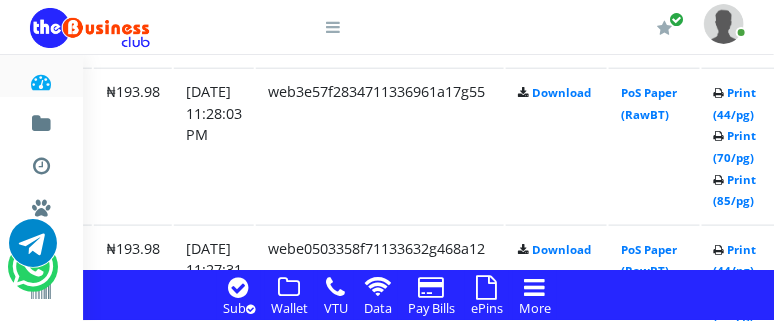 scroll, scrollTop: 2502, scrollLeft: 289, axis: both 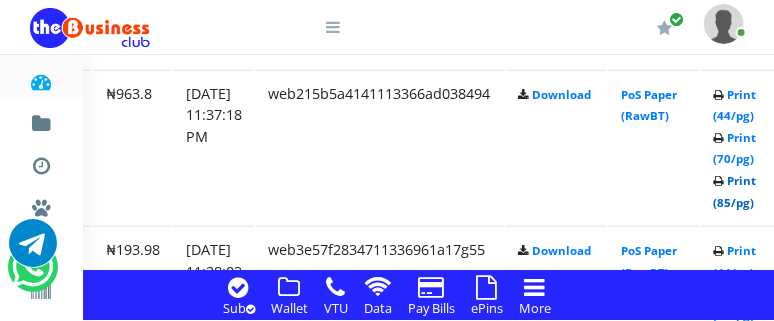 click on "Print (85/pg)" at bounding box center [735, 191] 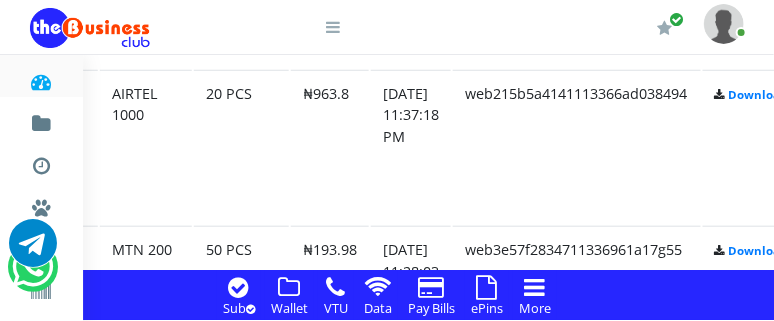 scroll, scrollTop: 2343, scrollLeft: 289, axis: both 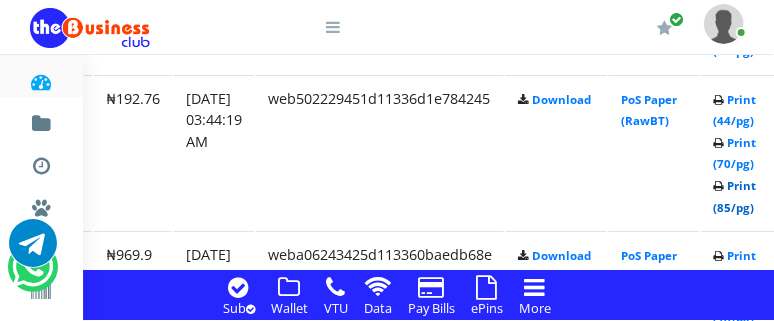 click on "Print (85/pg)" at bounding box center [735, 196] 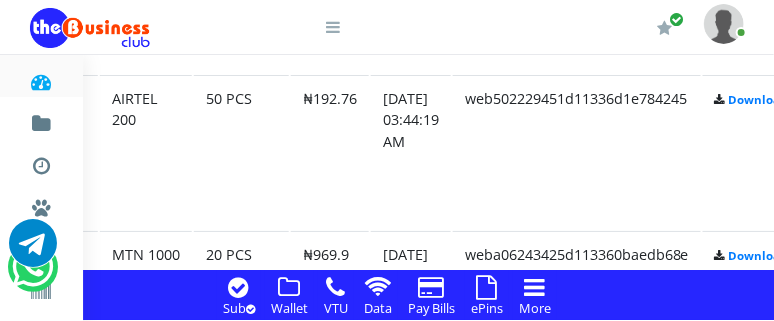 scroll, scrollTop: 1868, scrollLeft: 289, axis: both 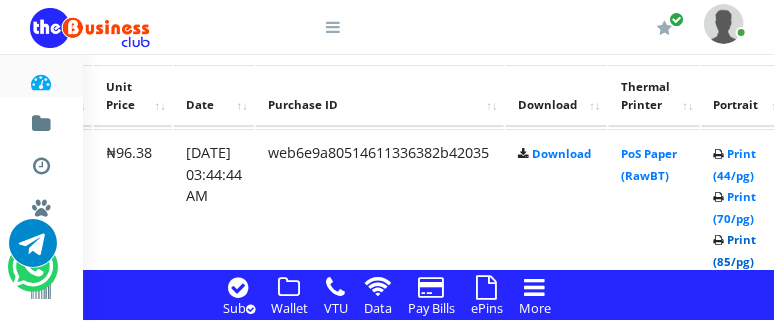 click on "Print (85/pg)" at bounding box center [735, 250] 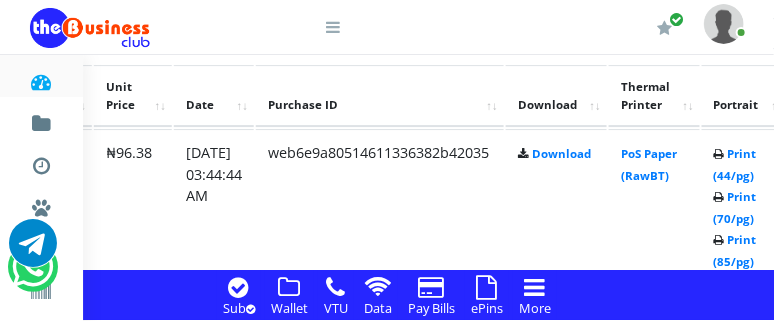 scroll, scrollTop: 1657, scrollLeft: 289, axis: both 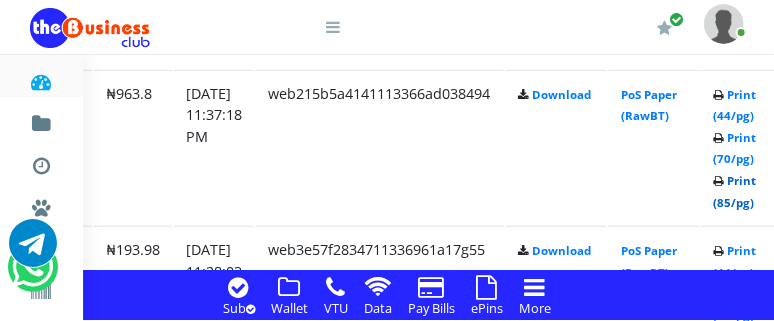 click on "Print (85/pg)" at bounding box center (735, 191) 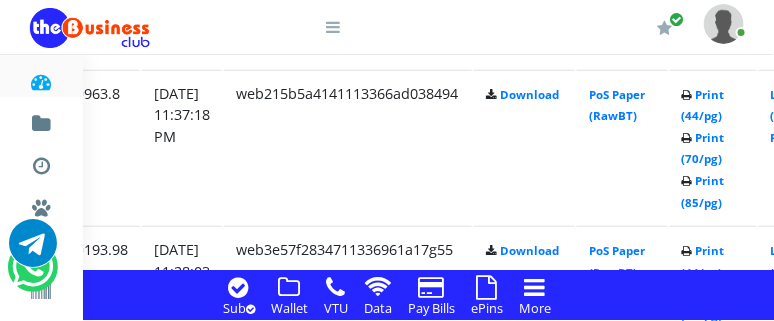 scroll, scrollTop: 2343, scrollLeft: 321, axis: both 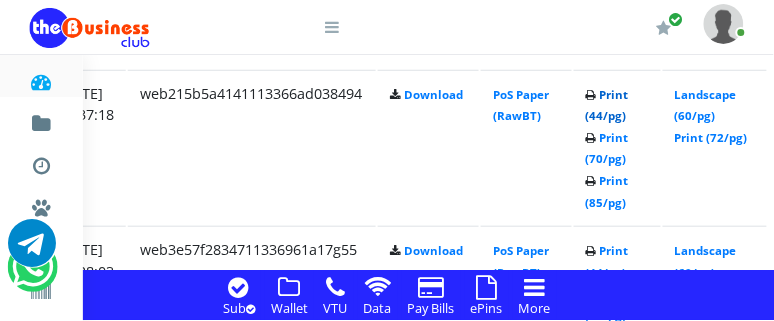 click on "Print (44/pg)" at bounding box center (607, 105) 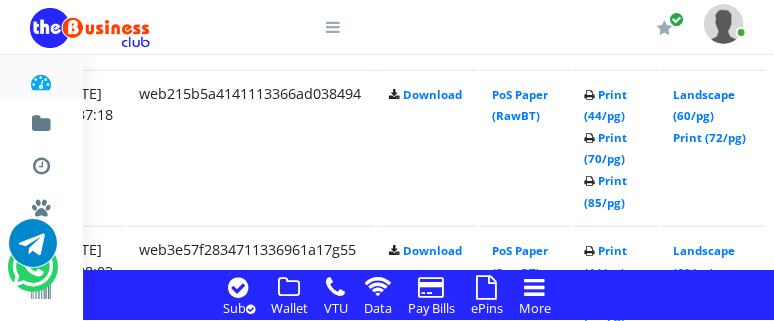 scroll, scrollTop: 2343, scrollLeft: 417, axis: both 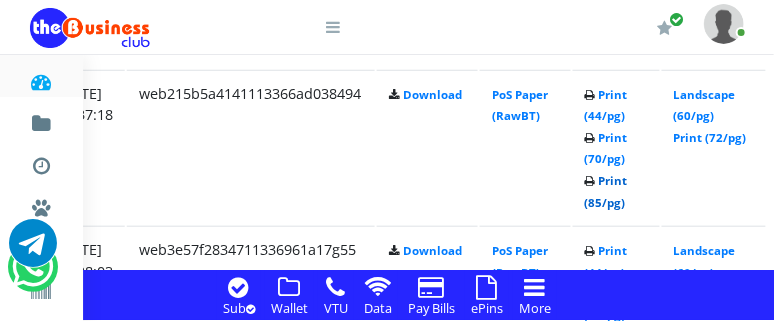 click on "Print (85/pg)" at bounding box center (606, 191) 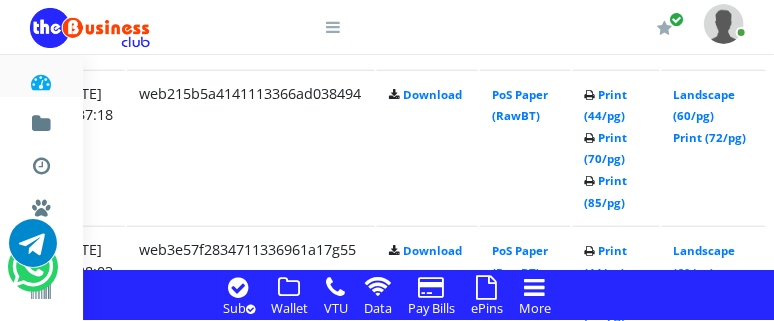 scroll, scrollTop: 2343, scrollLeft: 417, axis: both 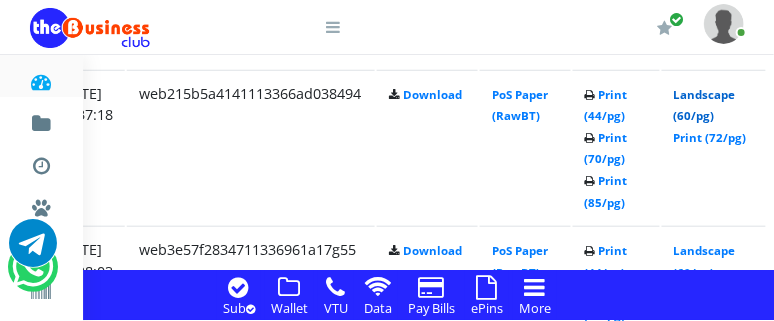 click on "Landscape (60/pg)" at bounding box center (705, 105) 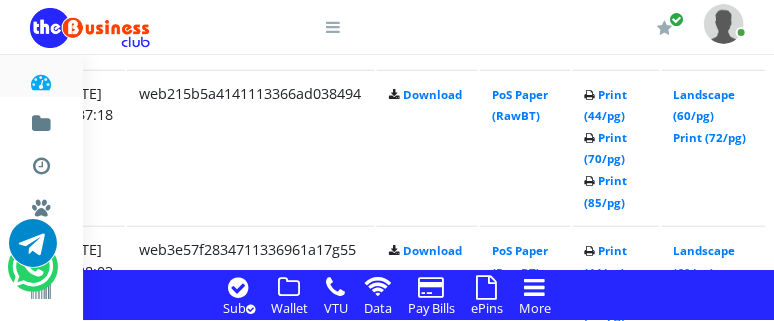 scroll, scrollTop: 2343, scrollLeft: 417, axis: both 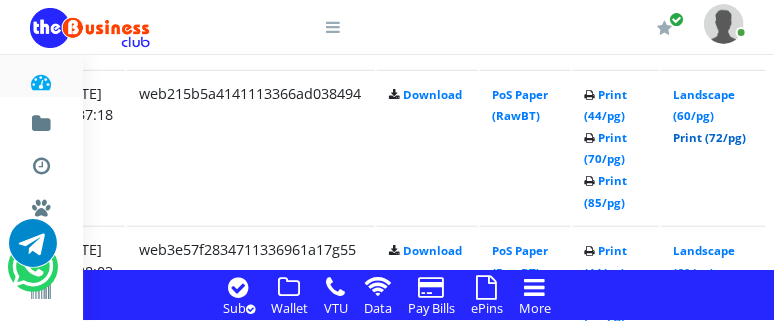 click on "Print (72/pg)" at bounding box center (710, 137) 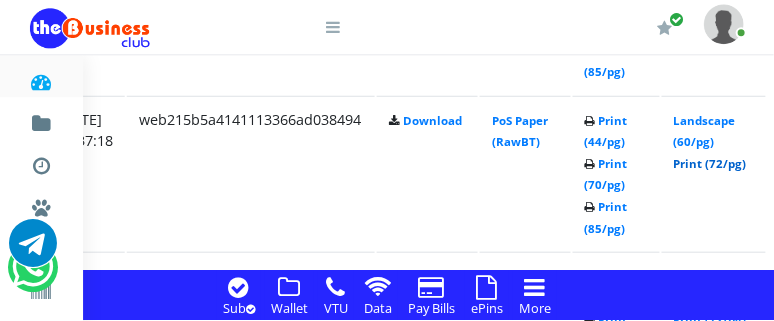 scroll, scrollTop: 2290, scrollLeft: 417, axis: both 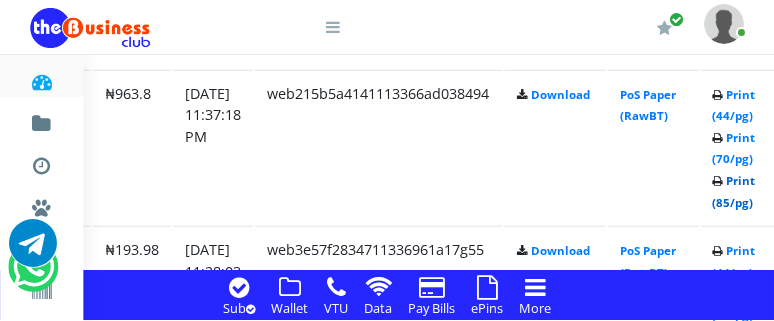 click on "Print (85/pg)" at bounding box center (734, 191) 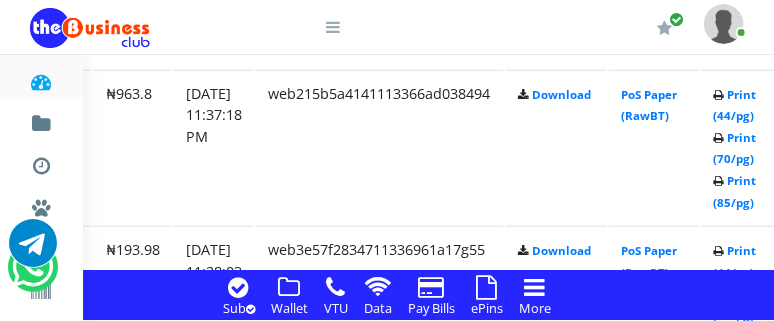 scroll, scrollTop: 2343, scrollLeft: 289, axis: both 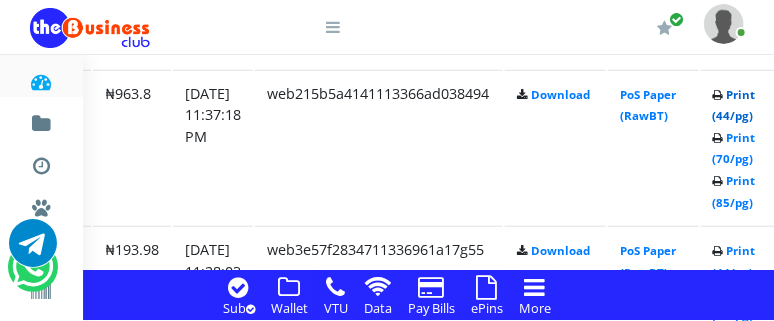 click on "Print (44/pg)" at bounding box center (734, 105) 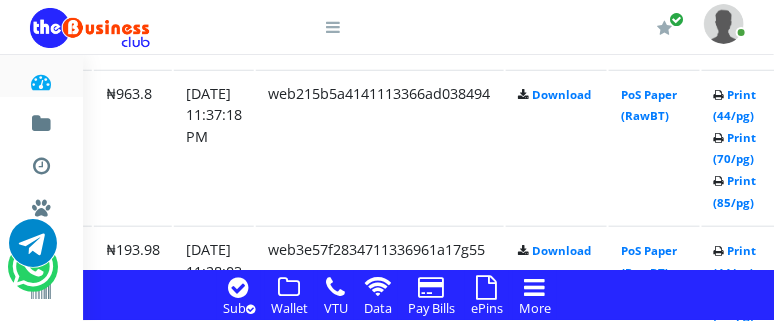 scroll, scrollTop: 2343, scrollLeft: 289, axis: both 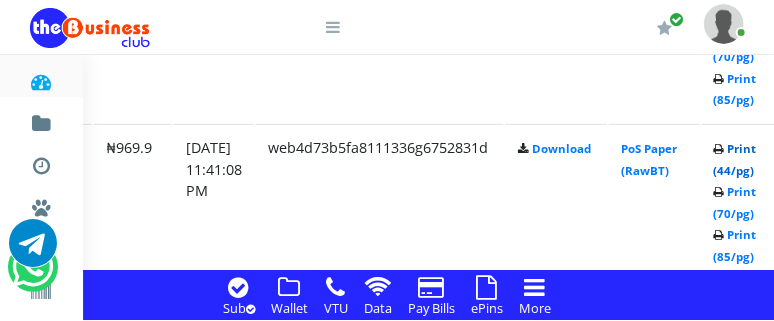 click on "Print (44/pg)" at bounding box center [735, 159] 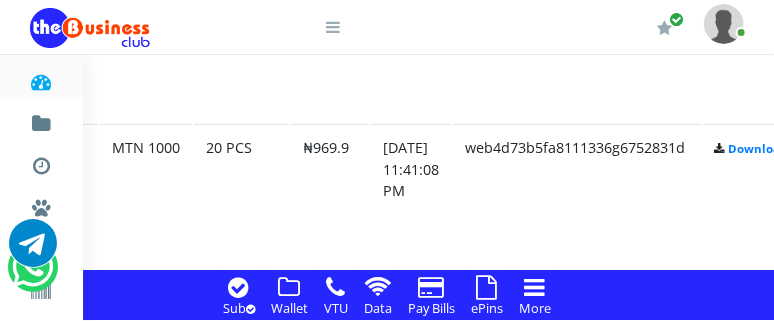 scroll, scrollTop: 2132, scrollLeft: 289, axis: both 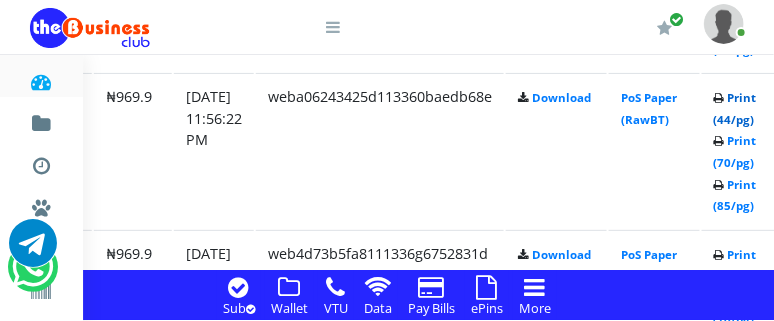 click on "Print (44/pg)" at bounding box center (735, 108) 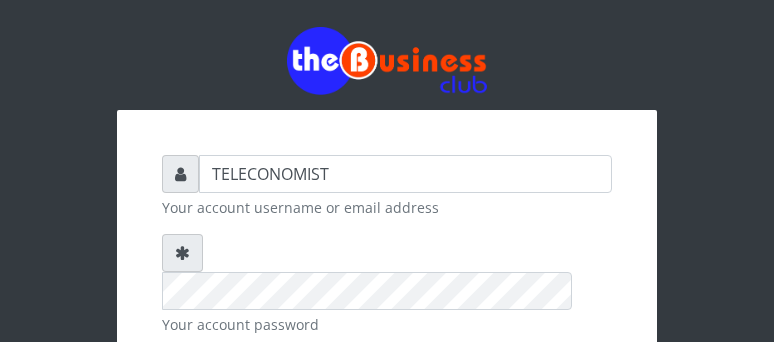 scroll, scrollTop: 0, scrollLeft: 0, axis: both 